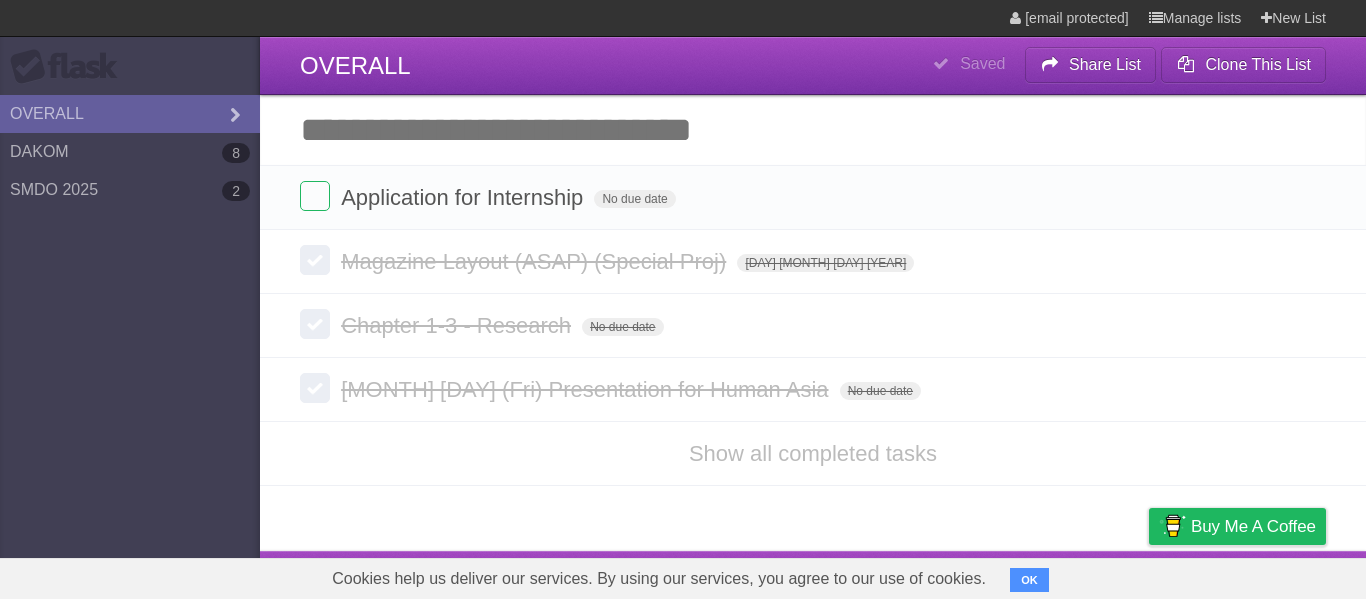 scroll, scrollTop: 0, scrollLeft: 0, axis: both 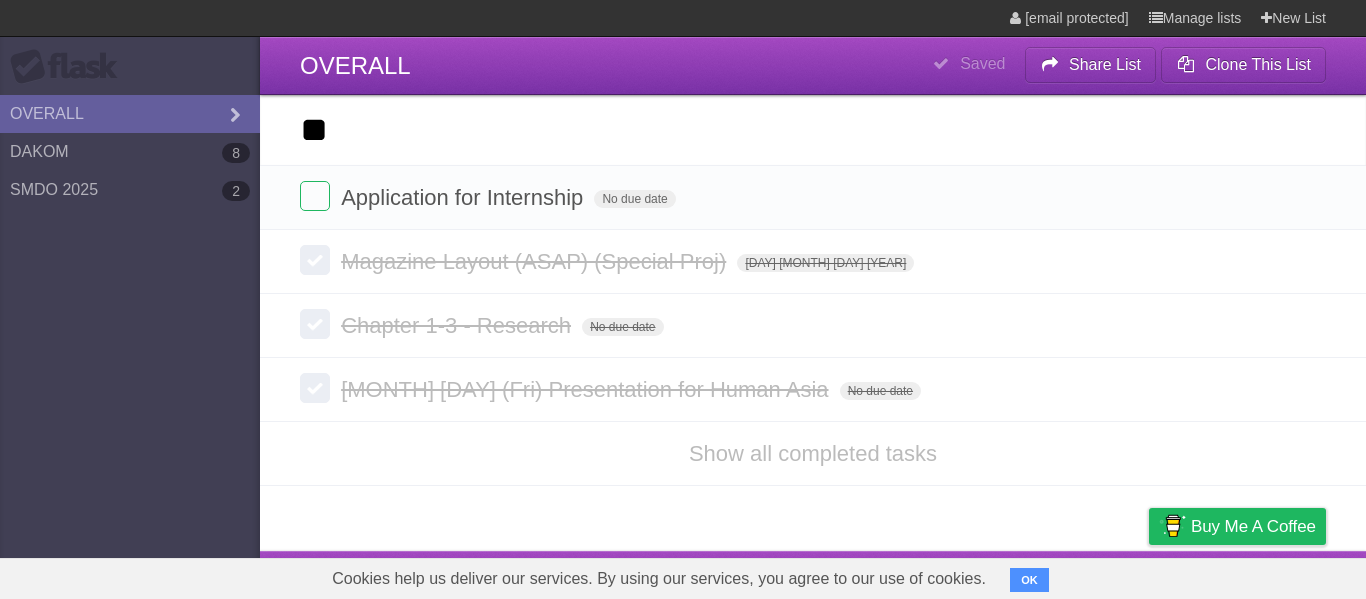 type on "*" 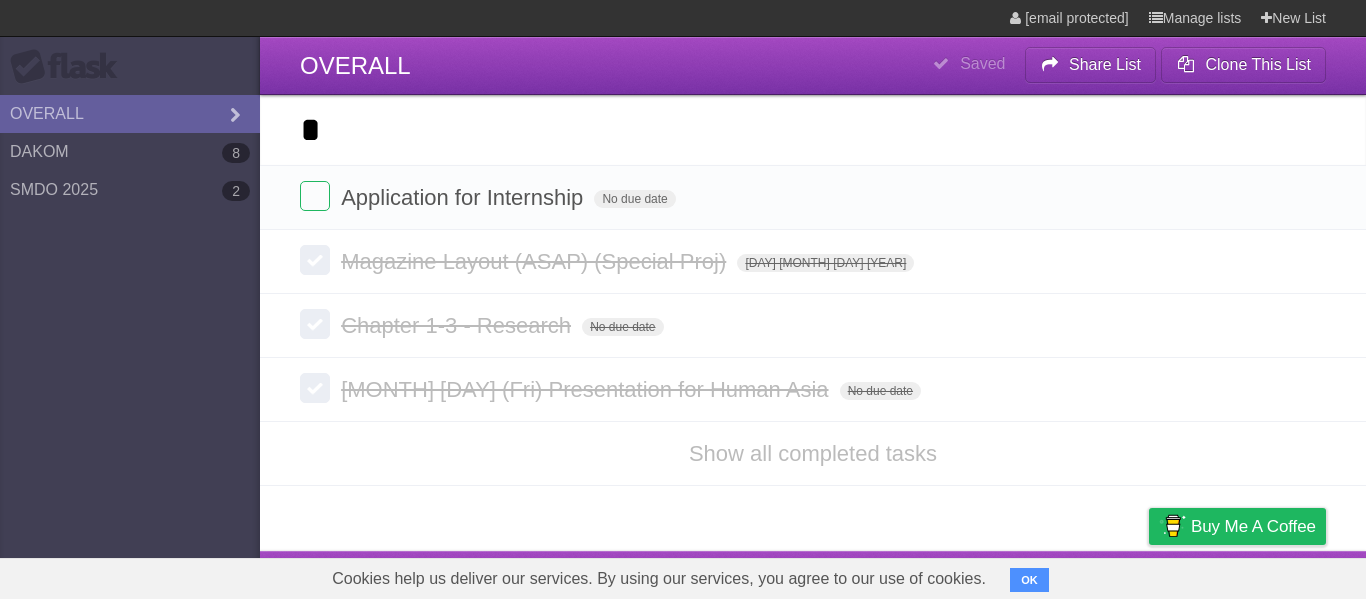 type 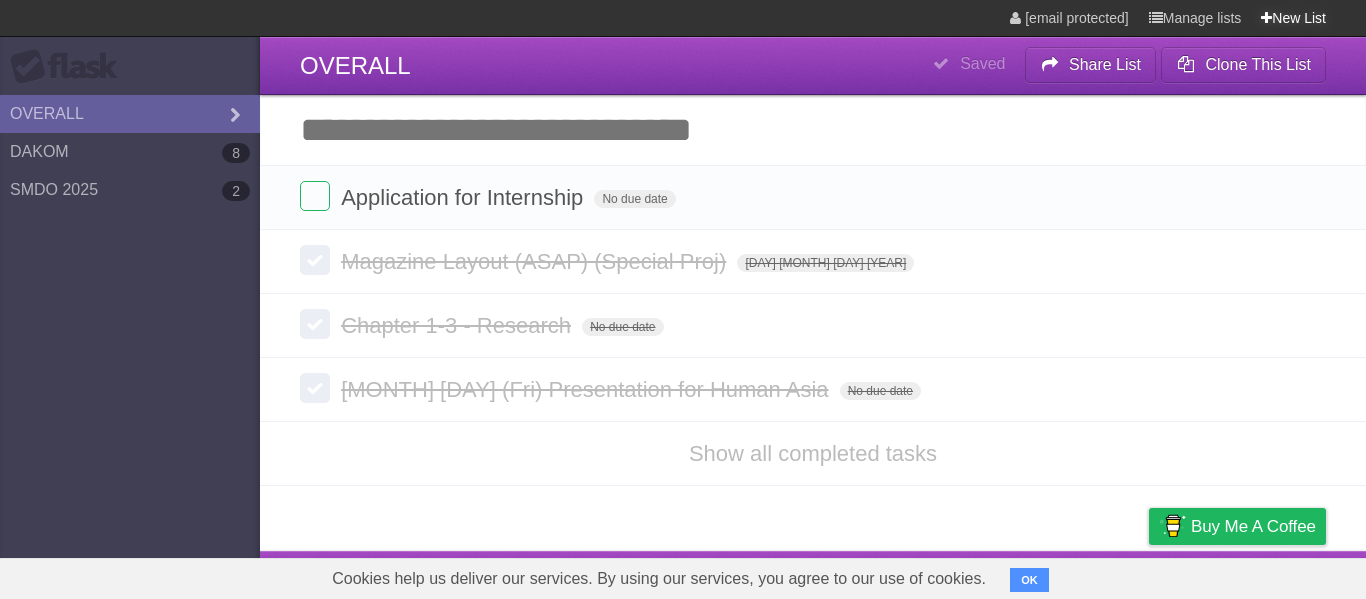 click on "New List" at bounding box center (1293, 18) 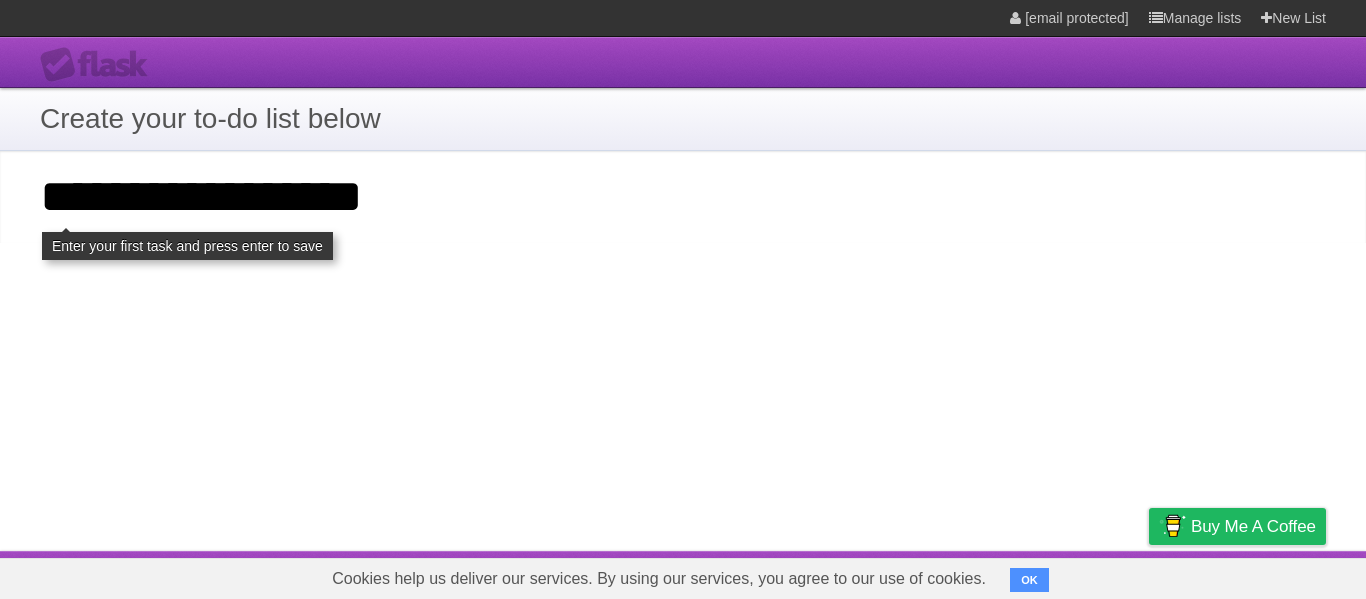 type on "**********" 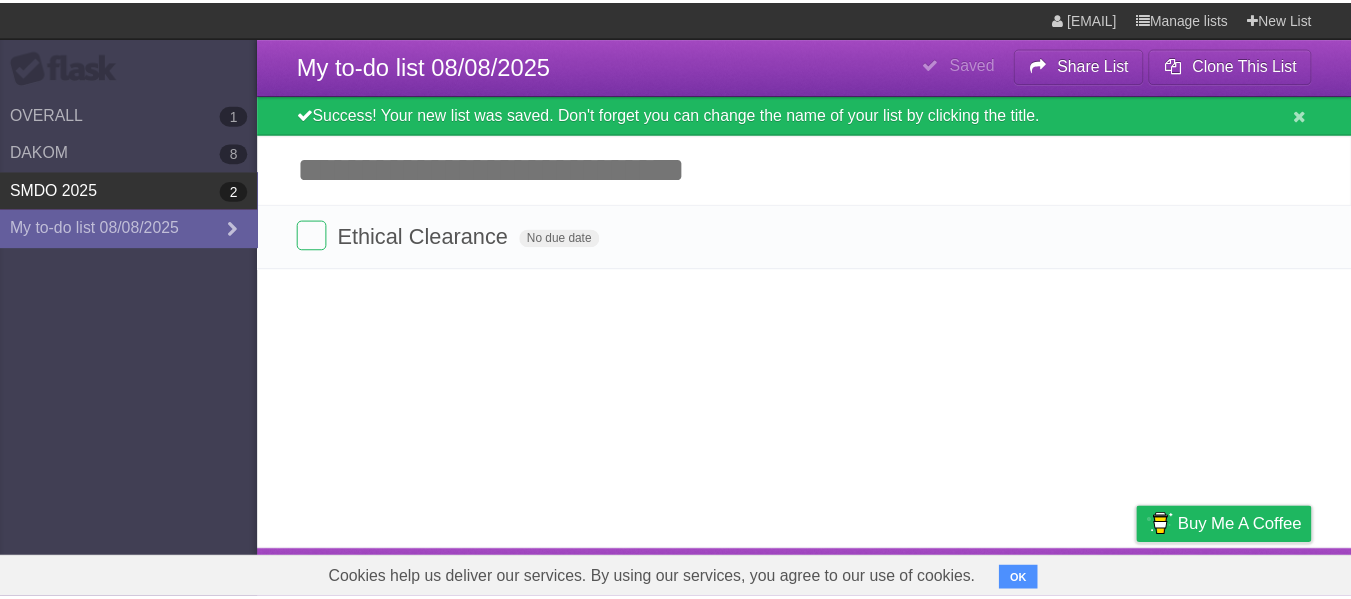 scroll, scrollTop: 0, scrollLeft: 0, axis: both 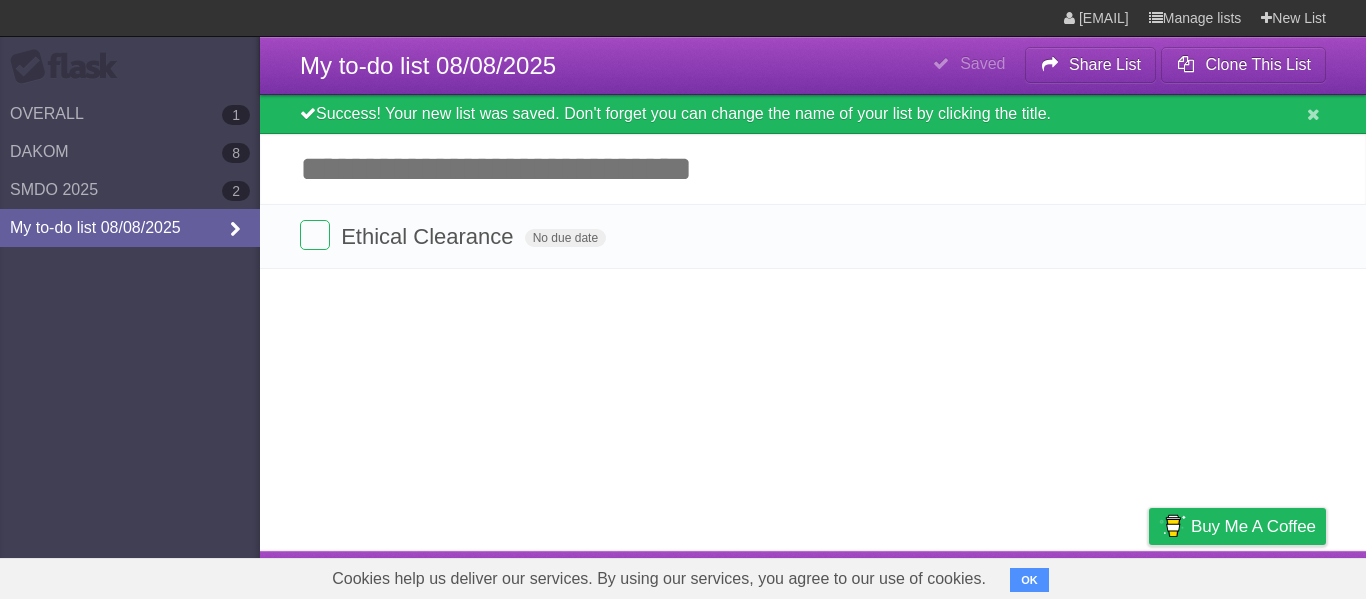 click on "My to-do list 08/08/2025" at bounding box center [130, 228] 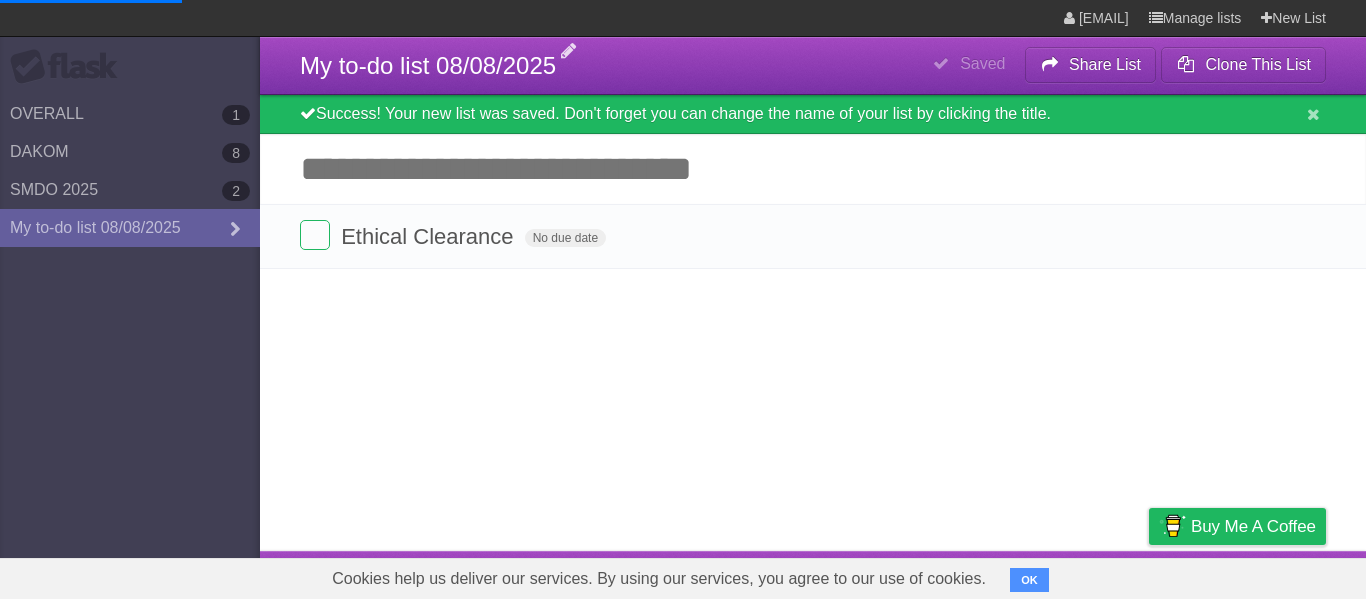 click on "My to-do list 08/08/2025" at bounding box center (428, 65) 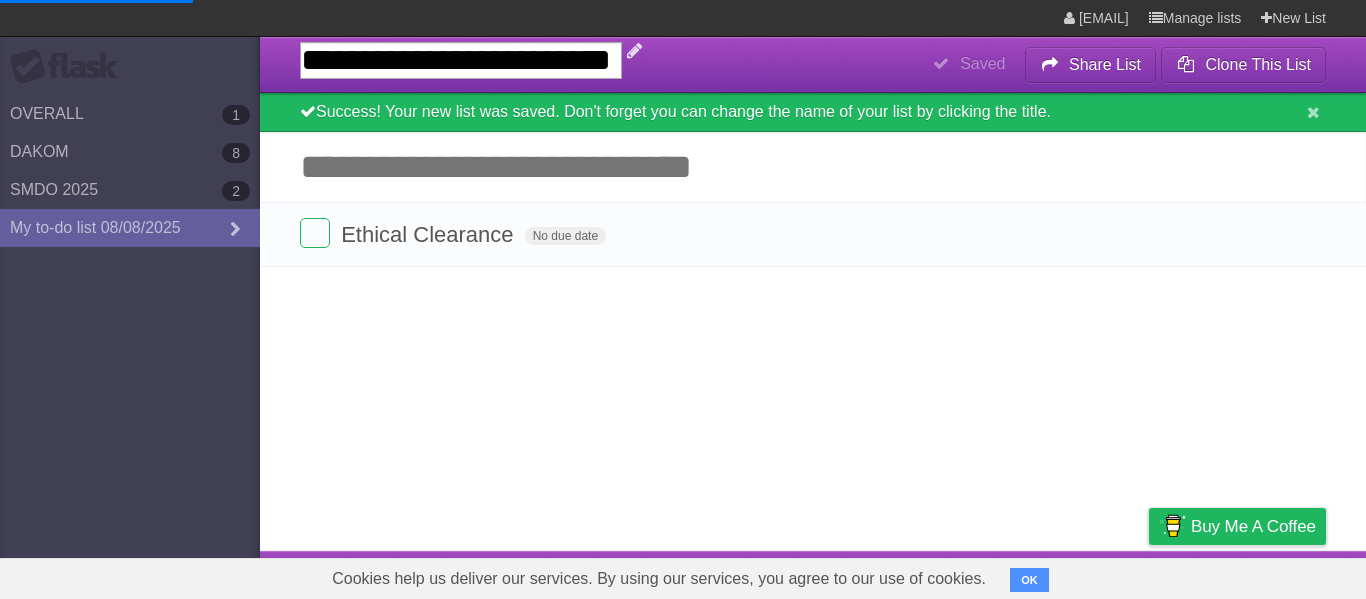 type on "*" 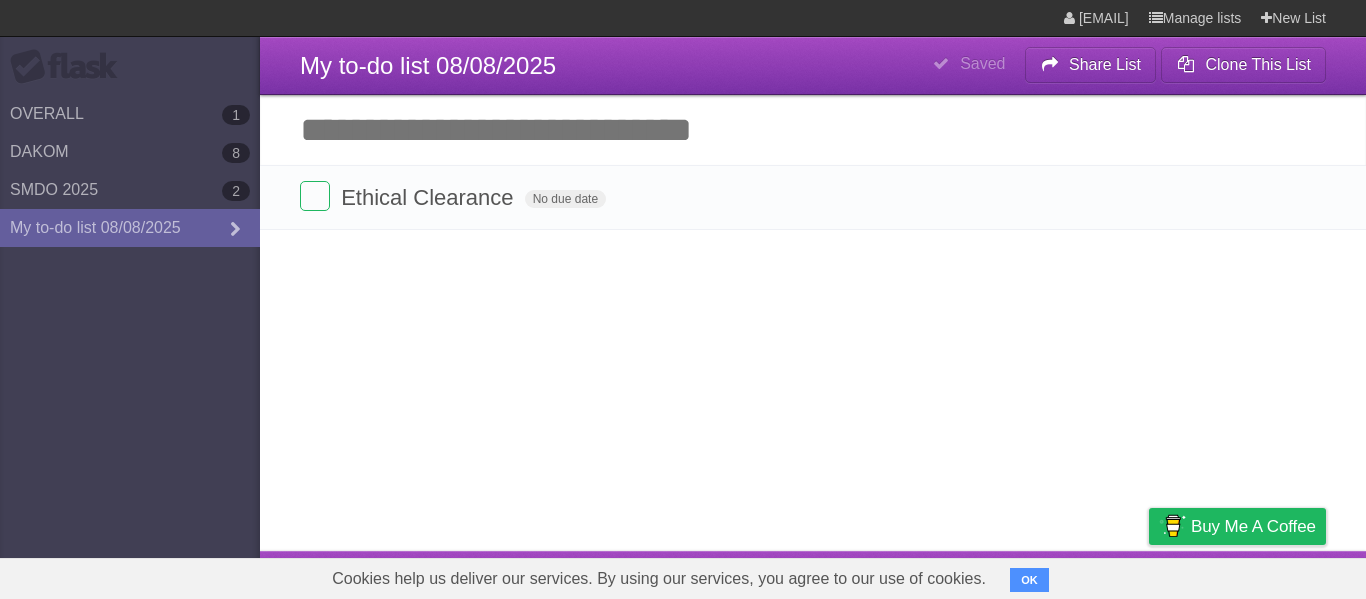 type on "*" 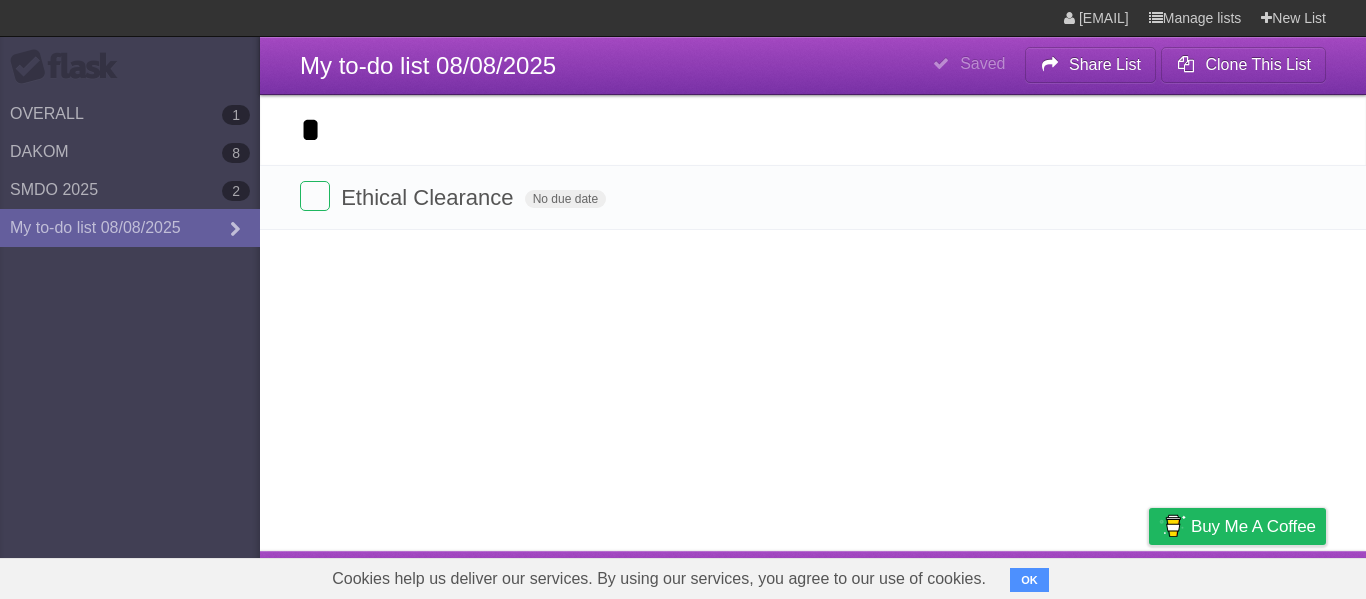 type 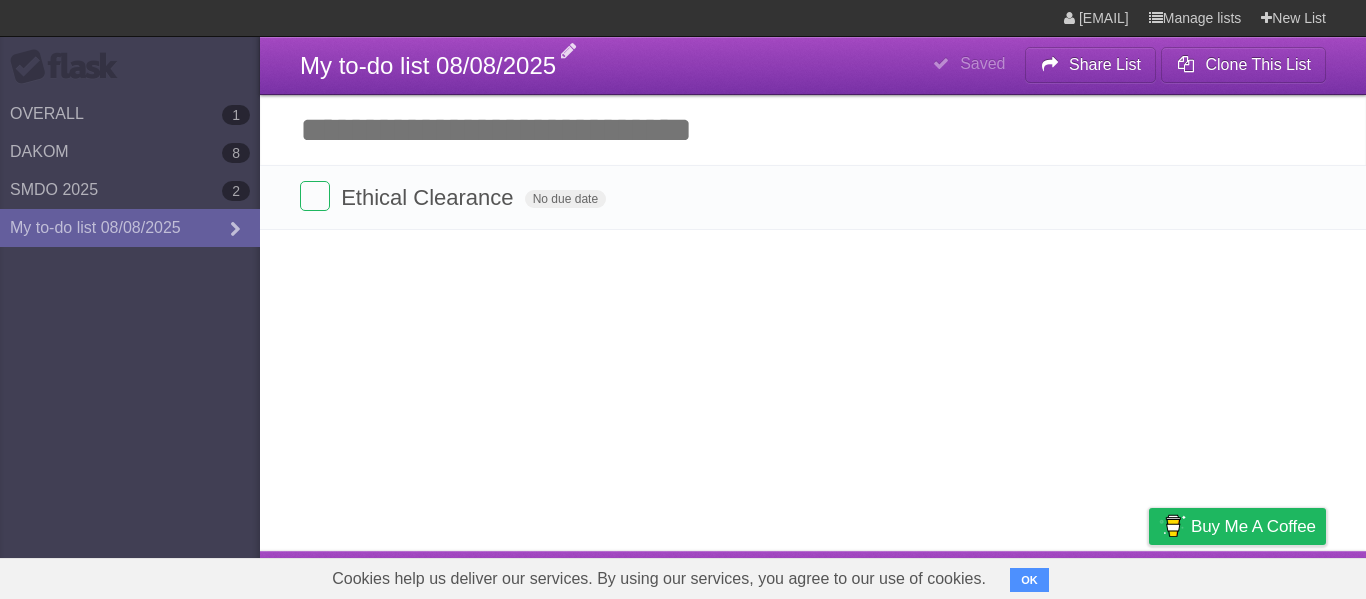 click on "My to-do list 08/08/2025" at bounding box center [428, 65] 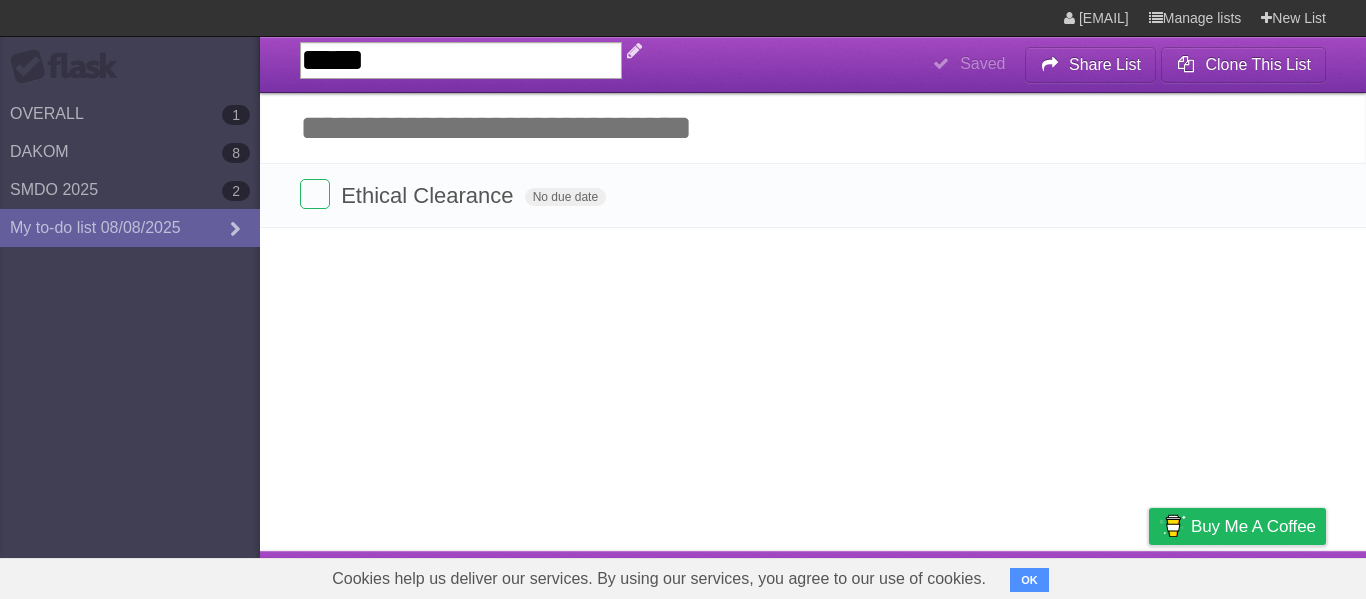 type on "******" 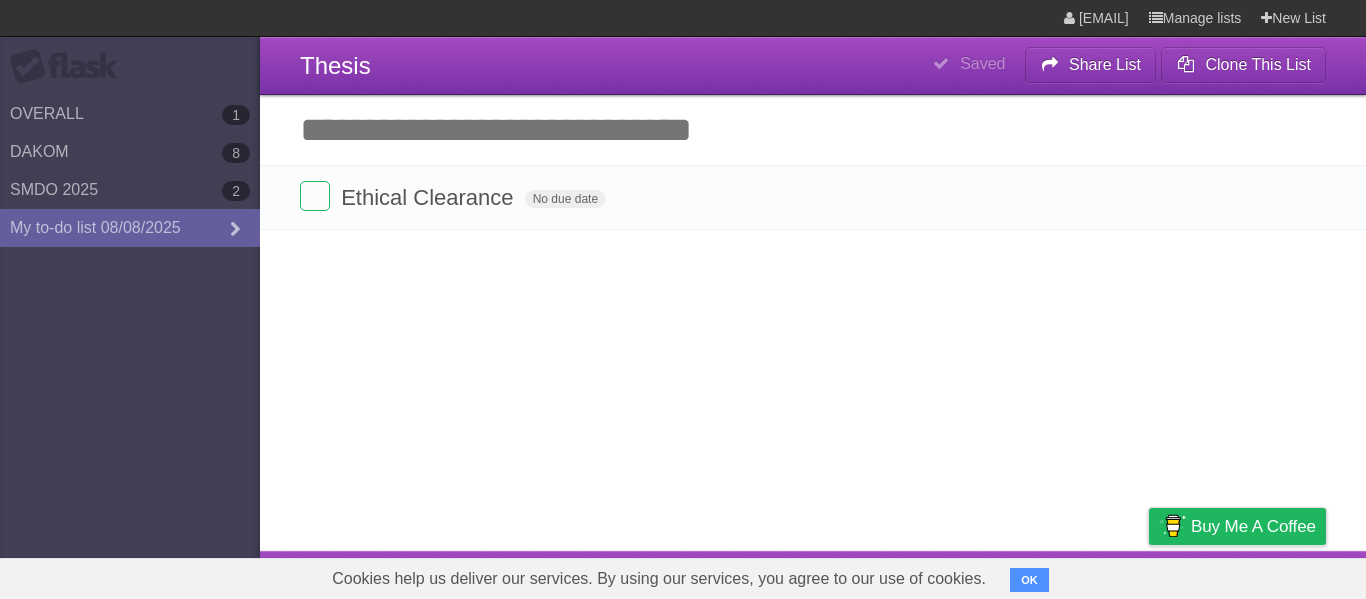 click on "Add another task" at bounding box center [813, 130] 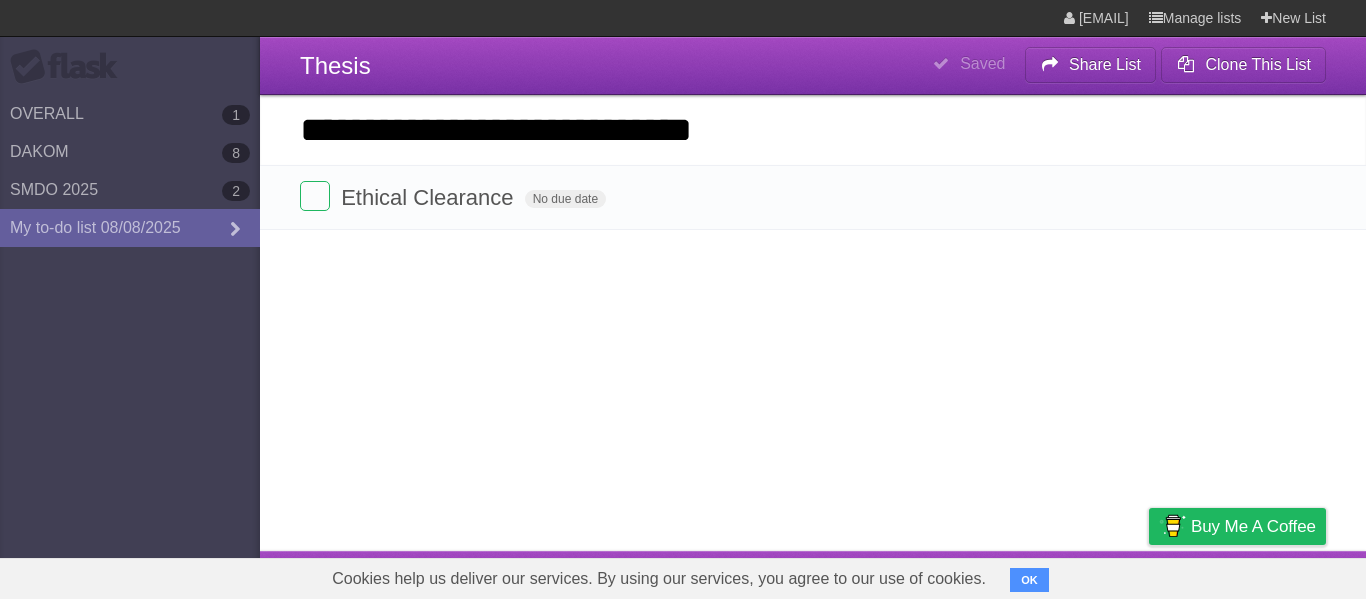 type on "**********" 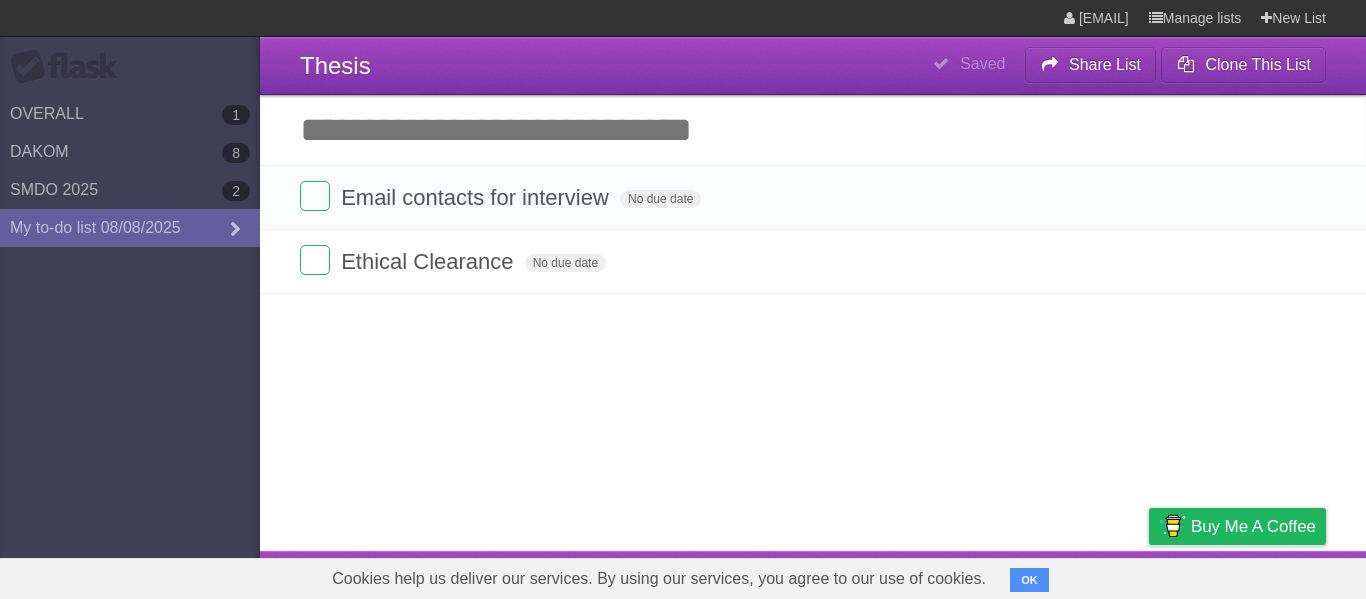 click on "Add another task" at bounding box center (813, 130) 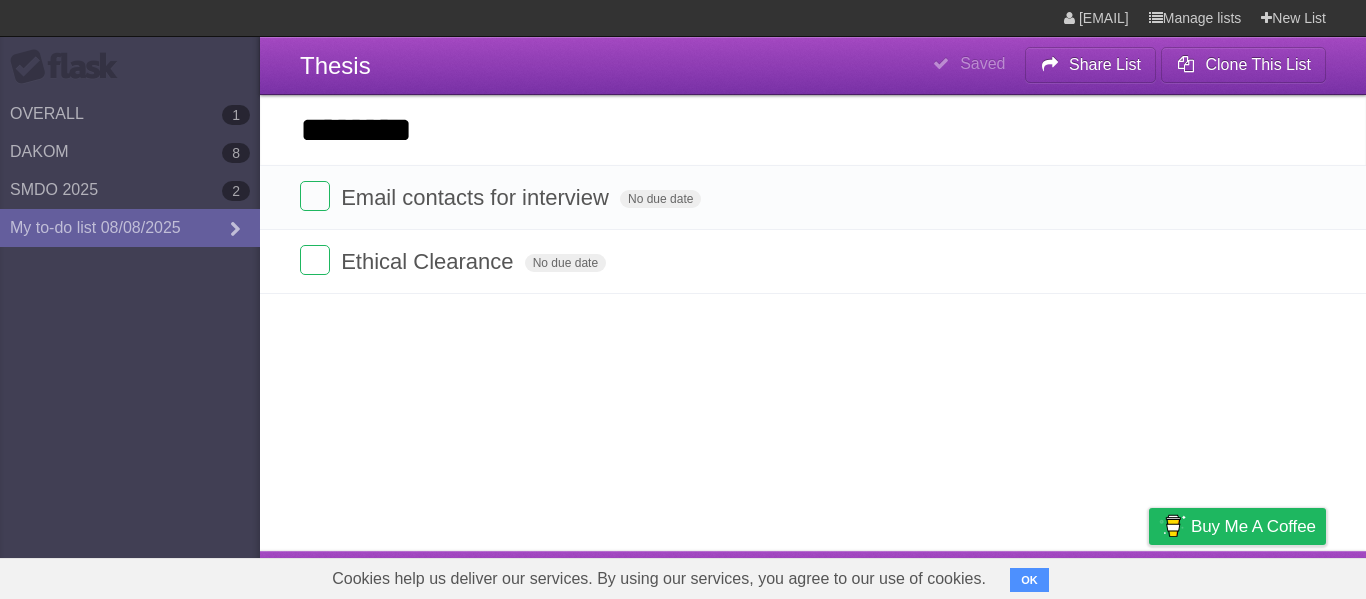 type on "********" 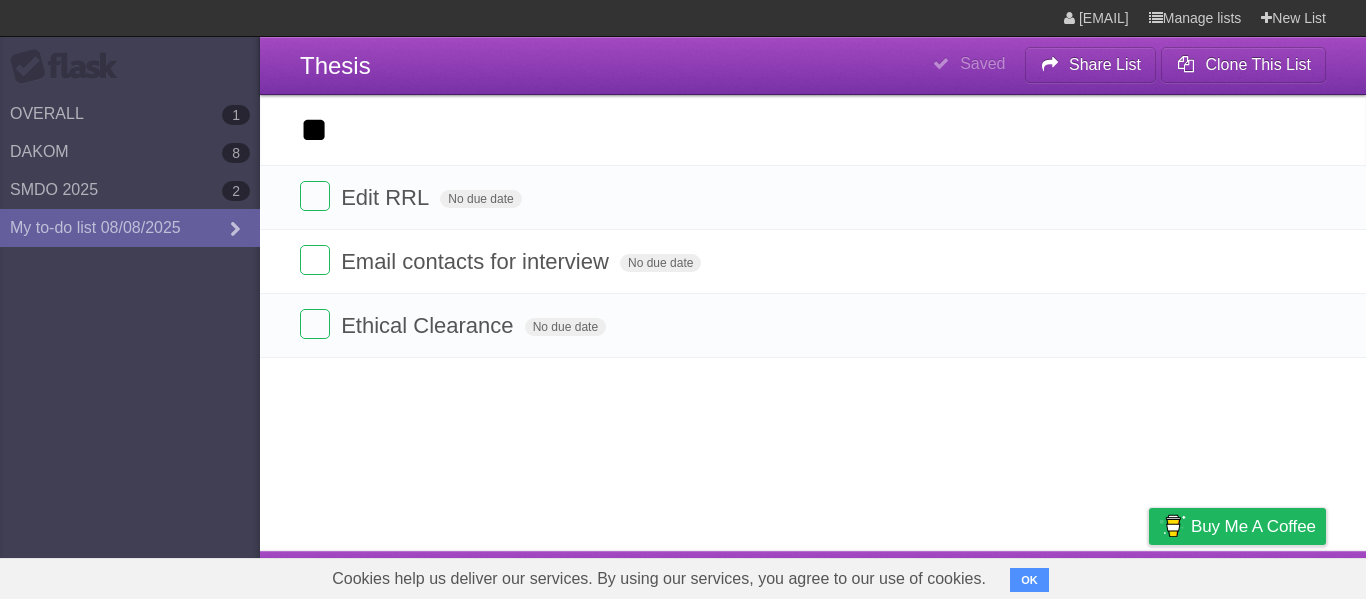 type on "*" 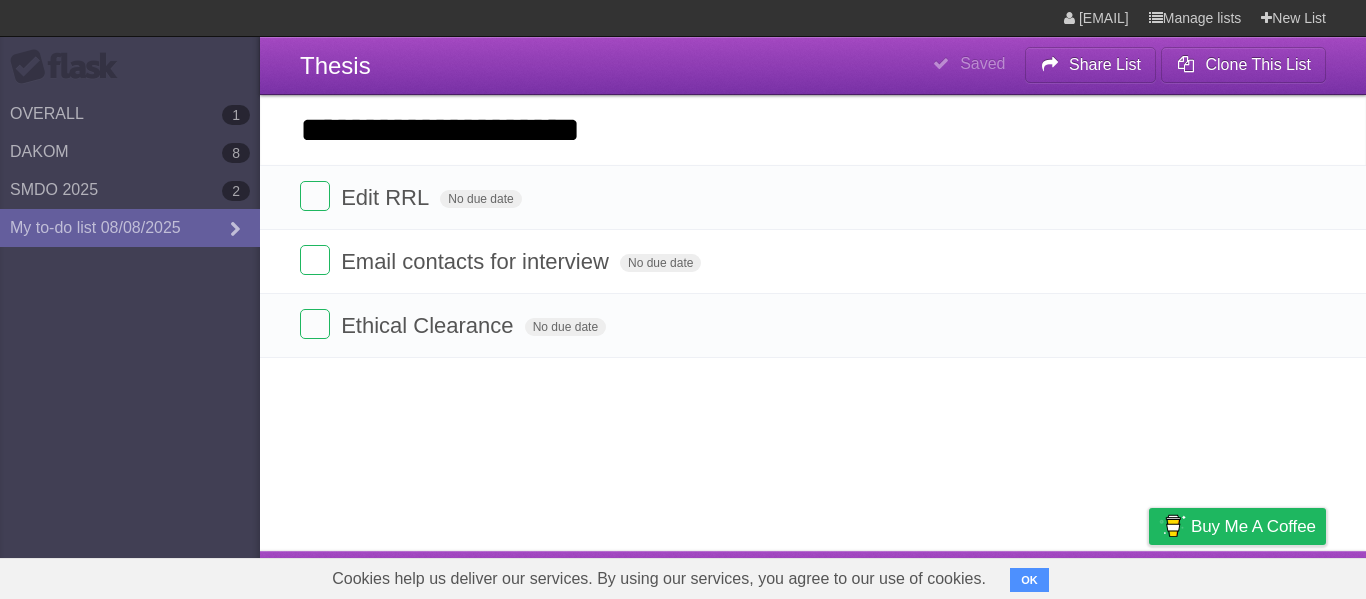 type on "**********" 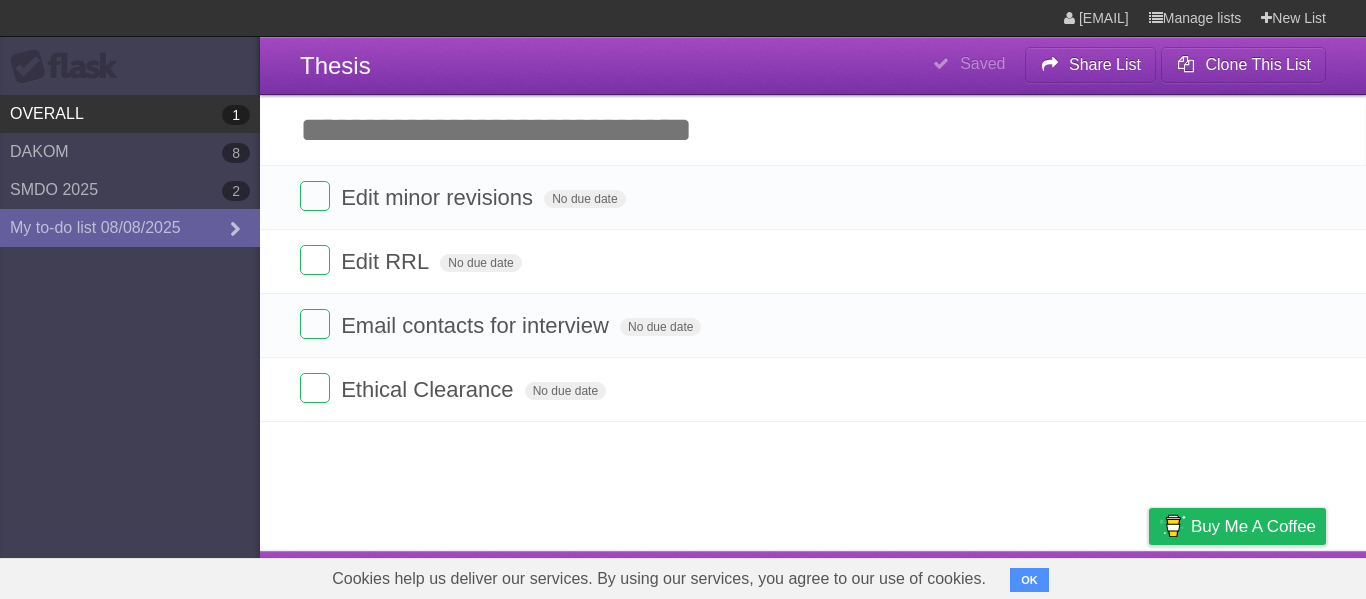 click on "OVERALL 1" at bounding box center (130, 114) 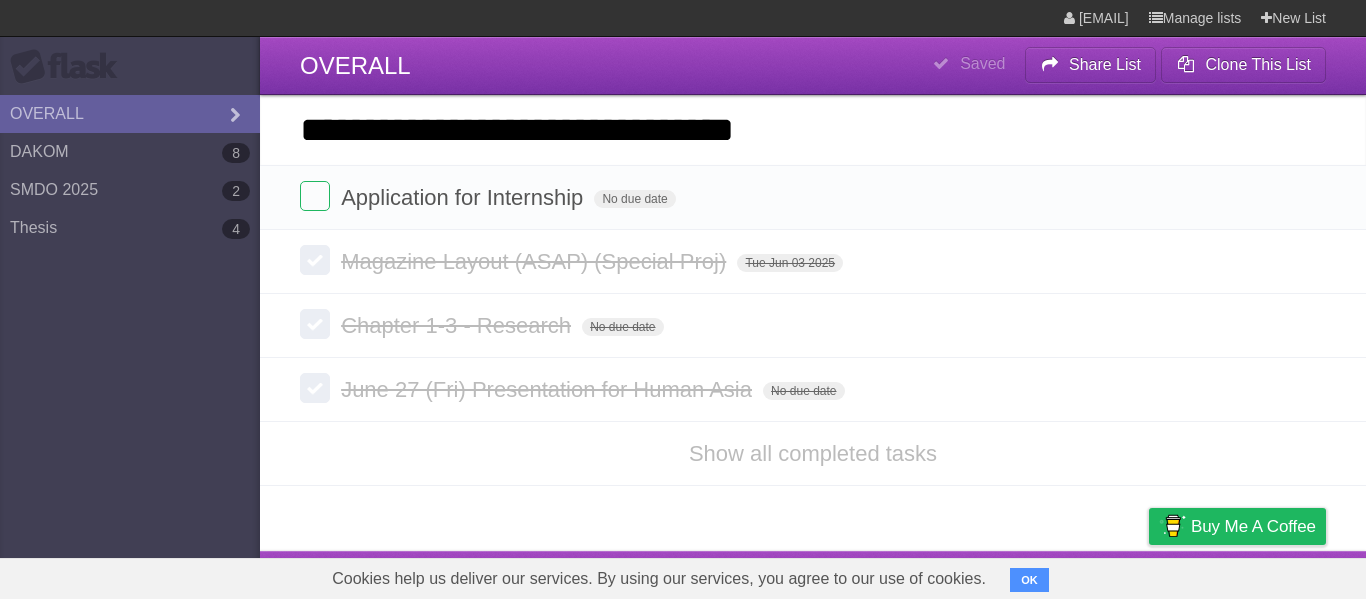 type on "**********" 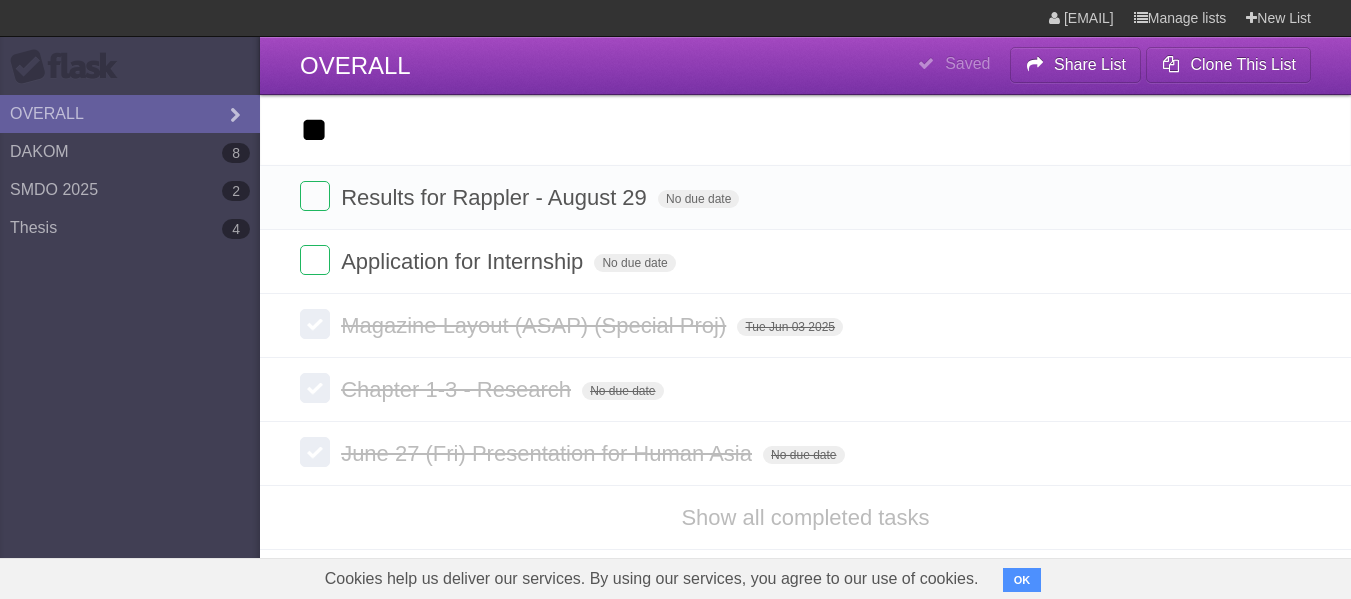 type on "*" 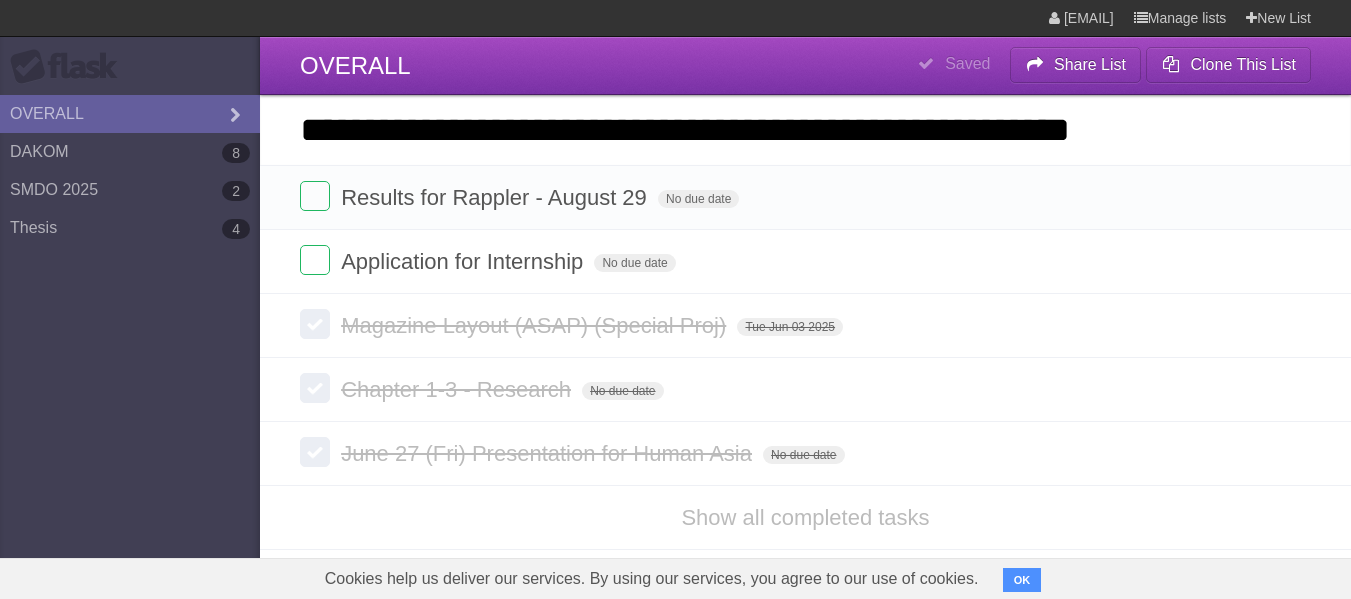 type on "**********" 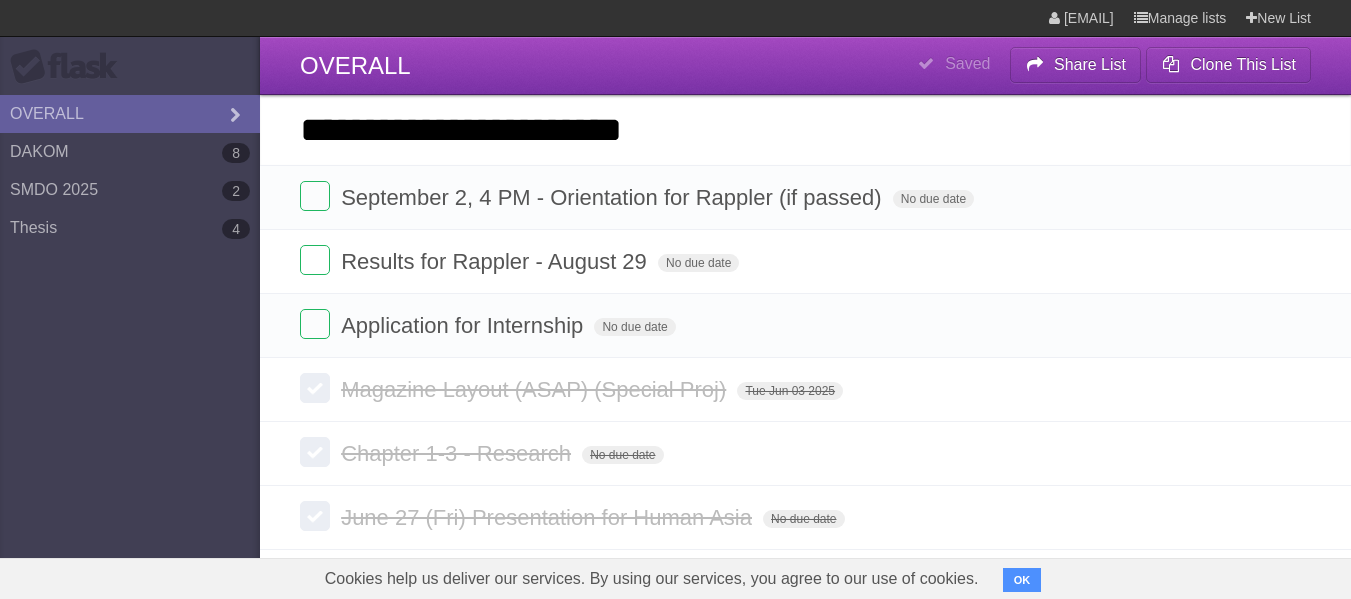 type on "**********" 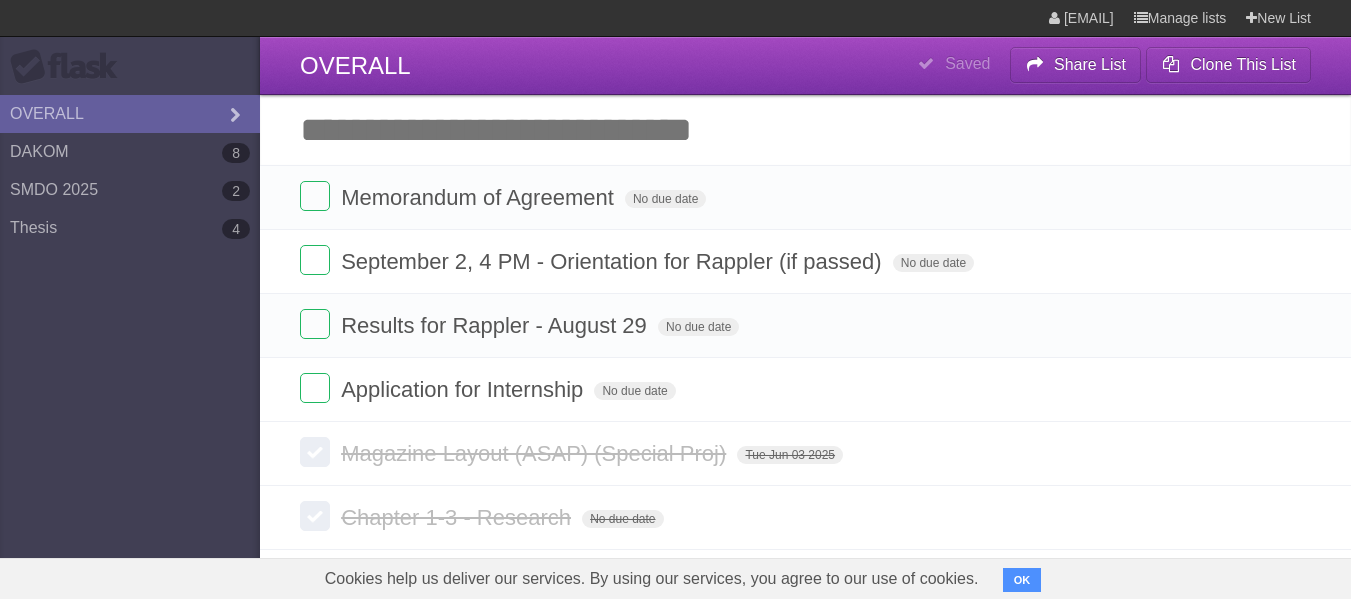 click on "Add another task" at bounding box center (805, 130) 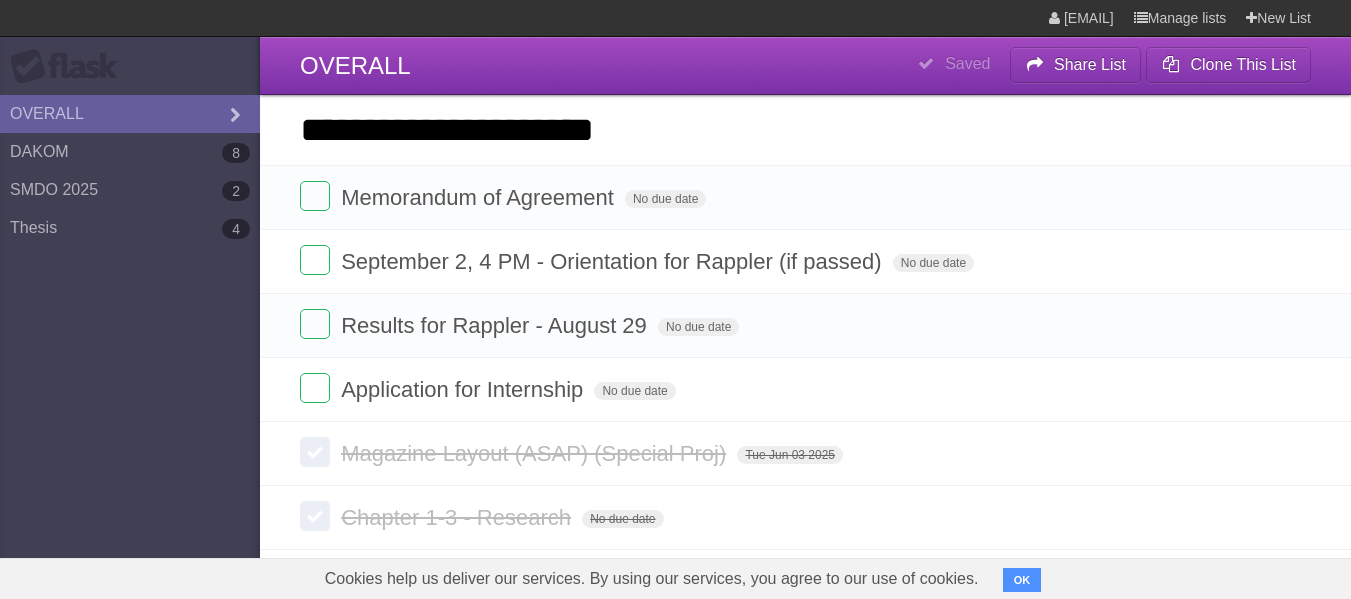 type on "**********" 